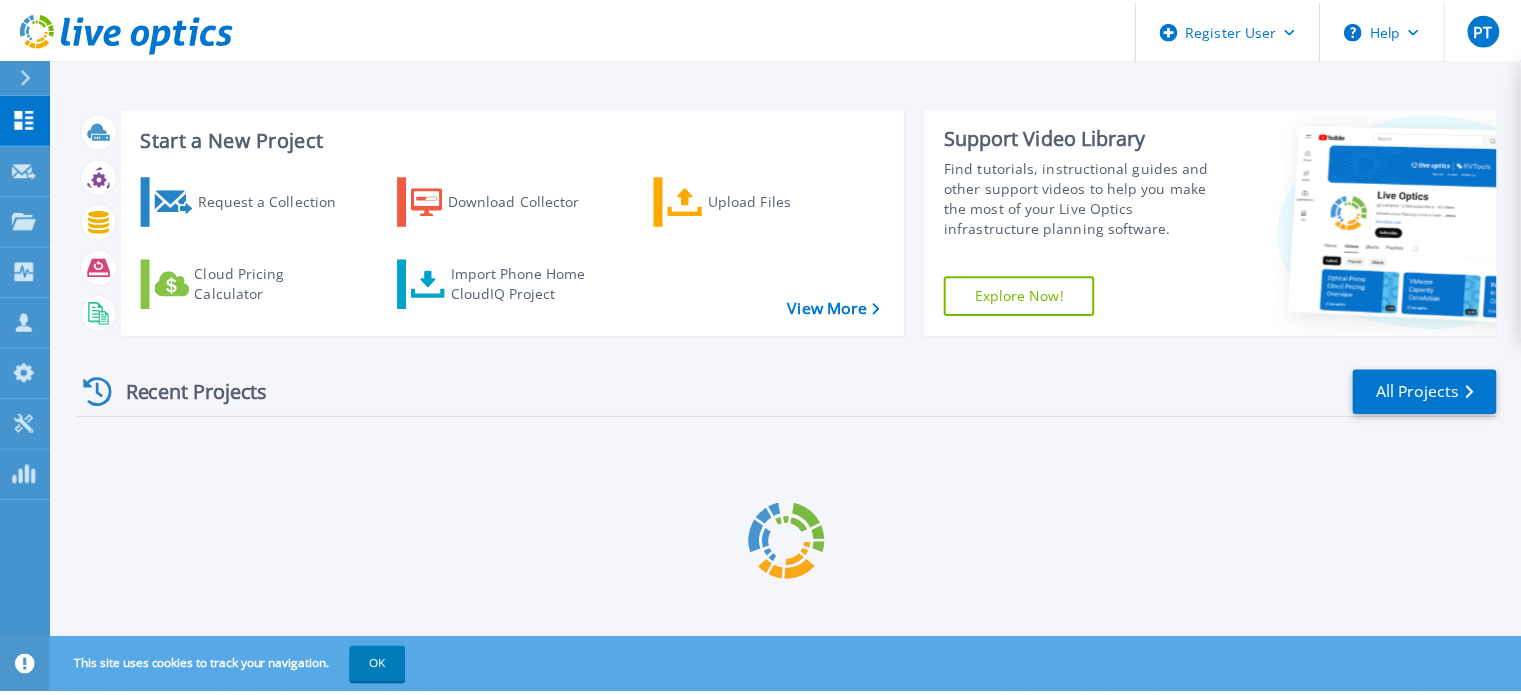 scroll, scrollTop: 0, scrollLeft: 0, axis: both 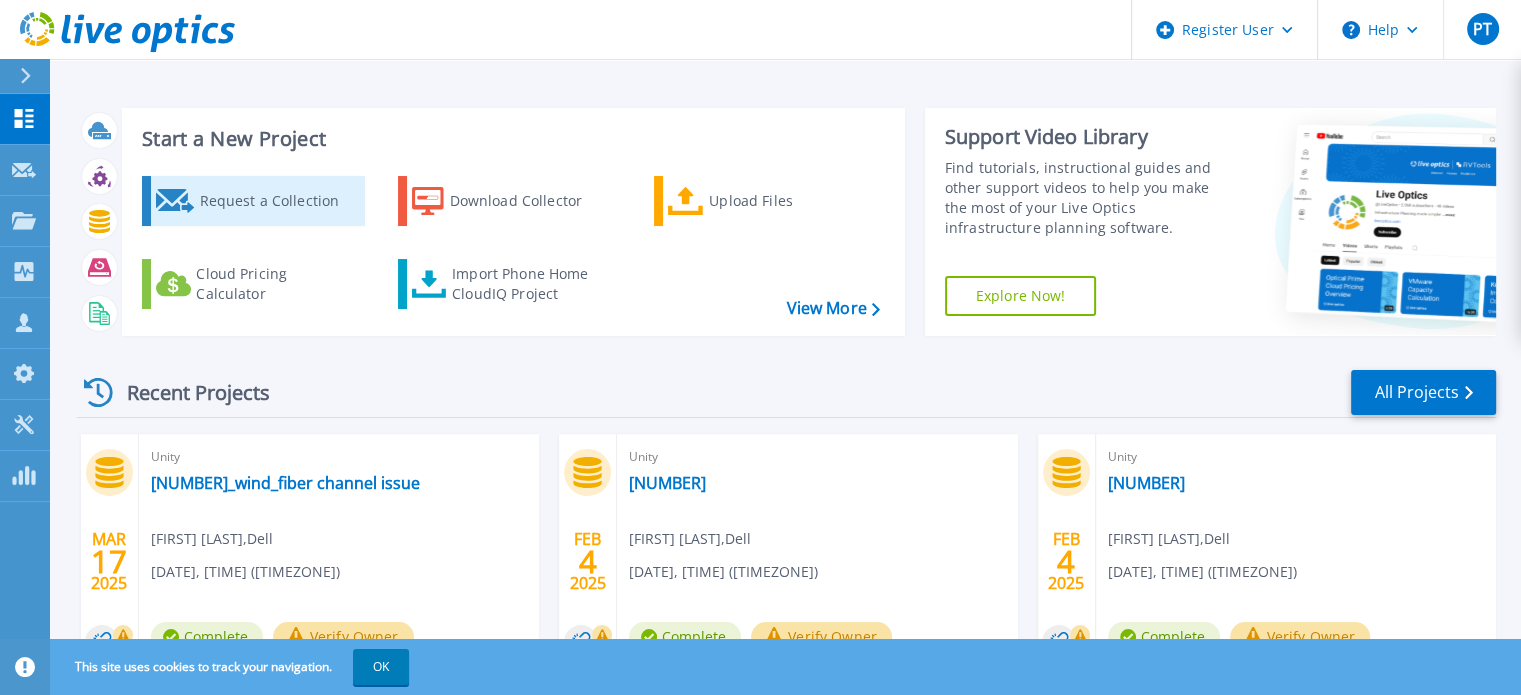 click on "Request a Collection" at bounding box center [279, 201] 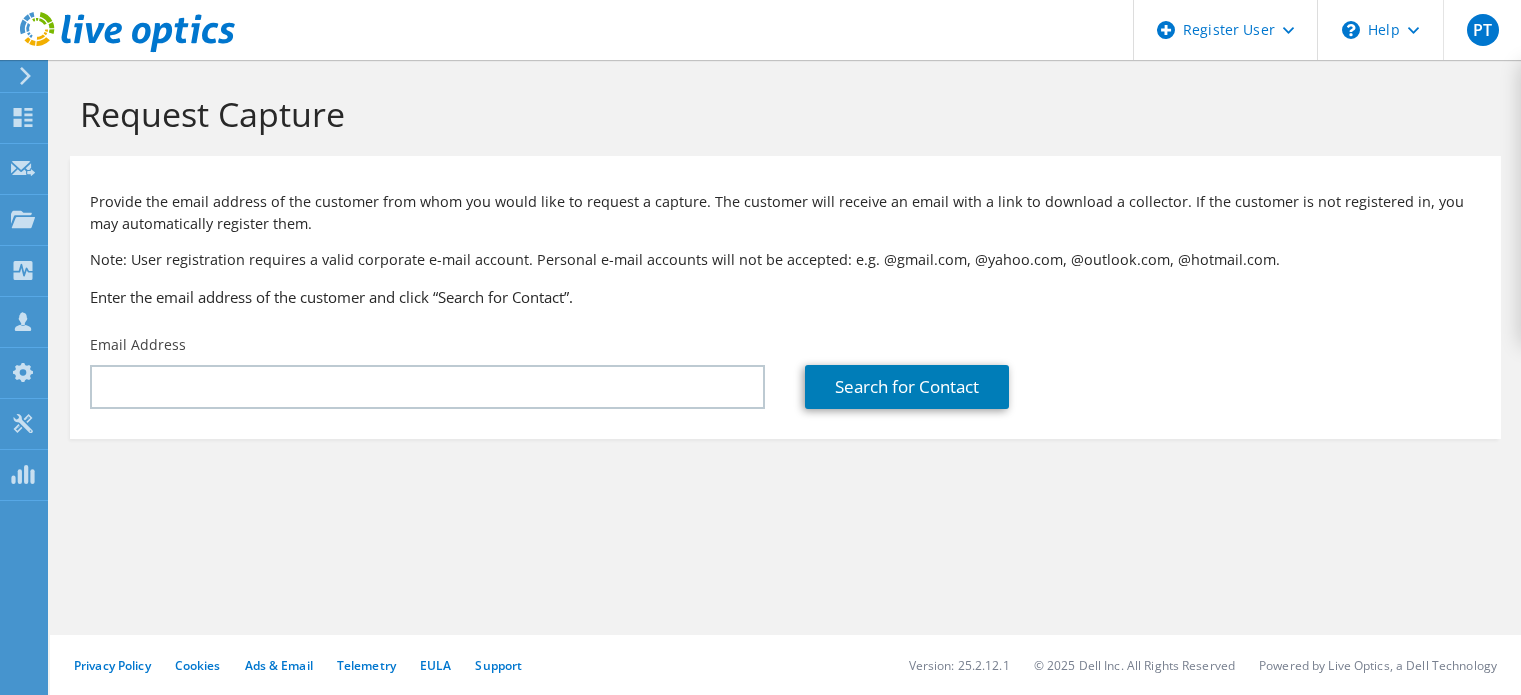 scroll, scrollTop: 0, scrollLeft: 0, axis: both 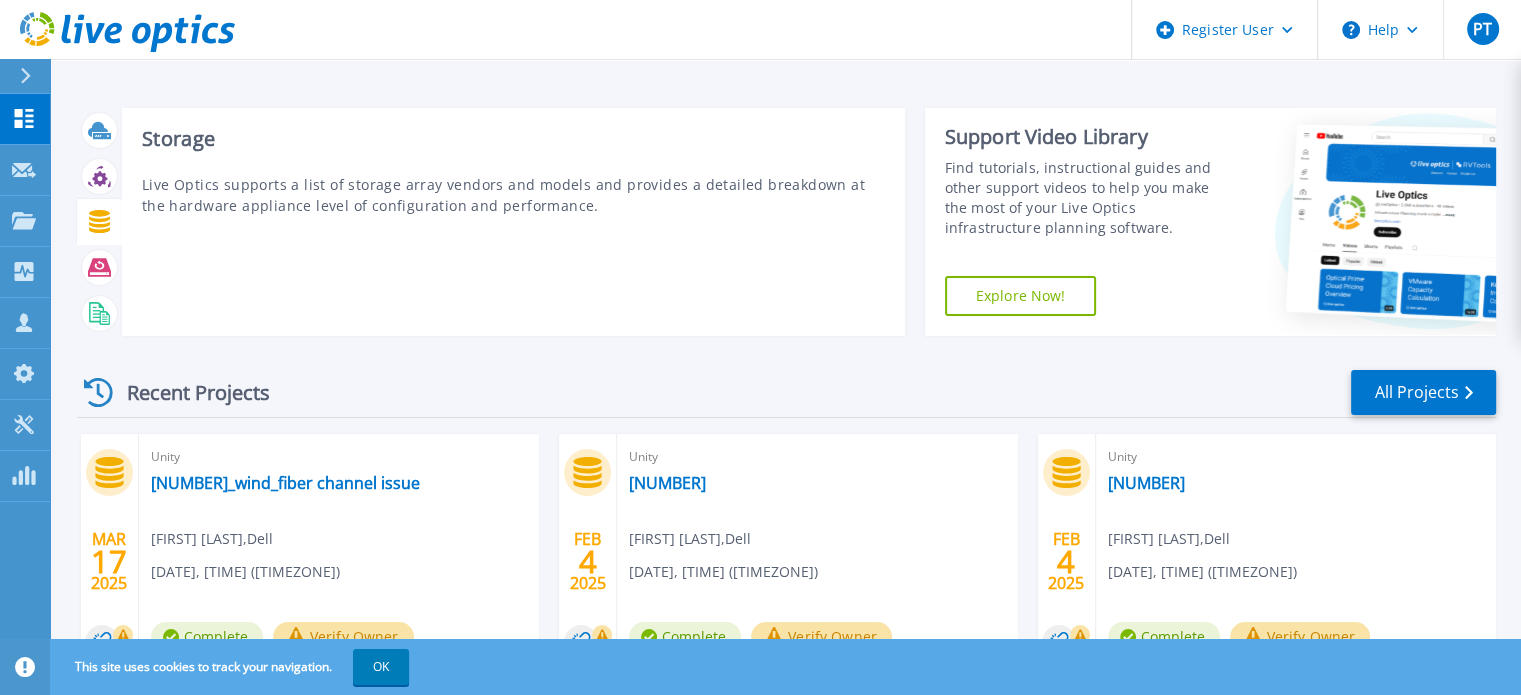 click 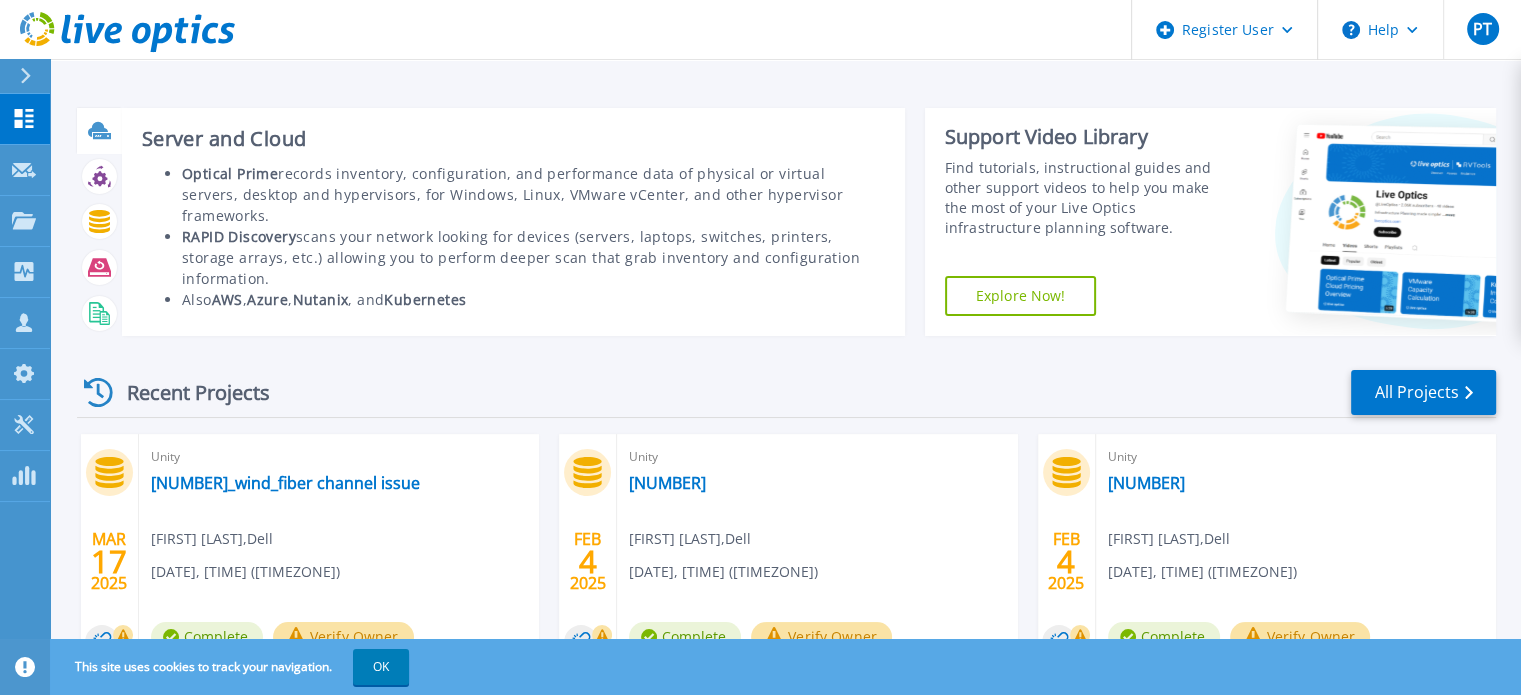 click 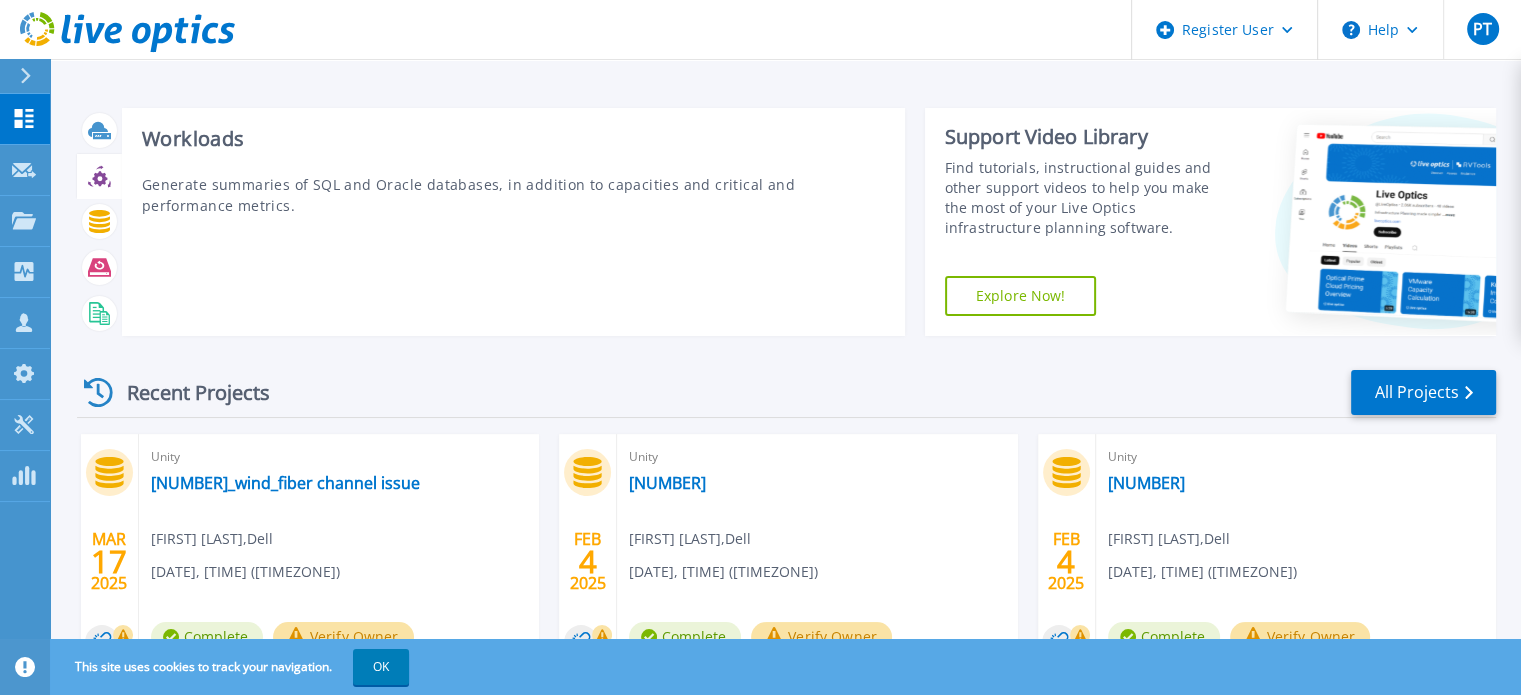 click 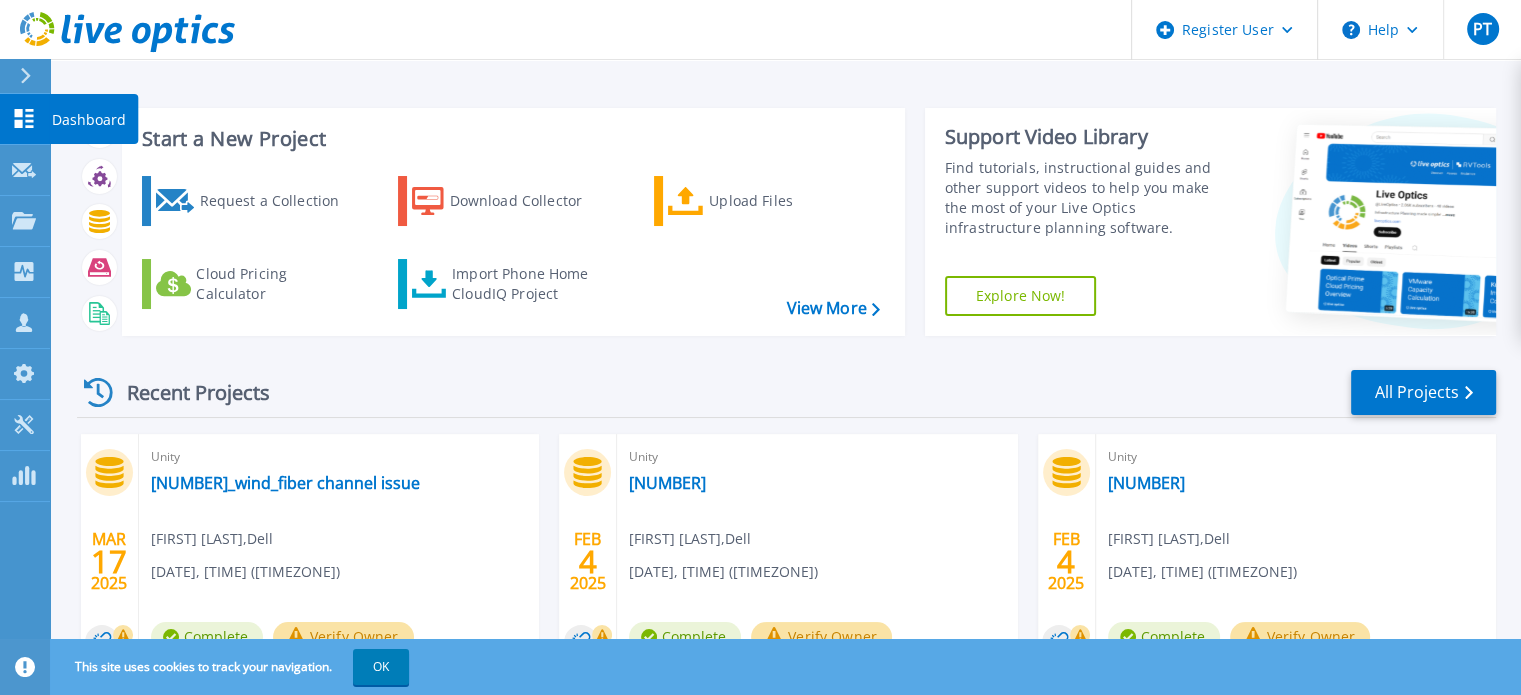 click 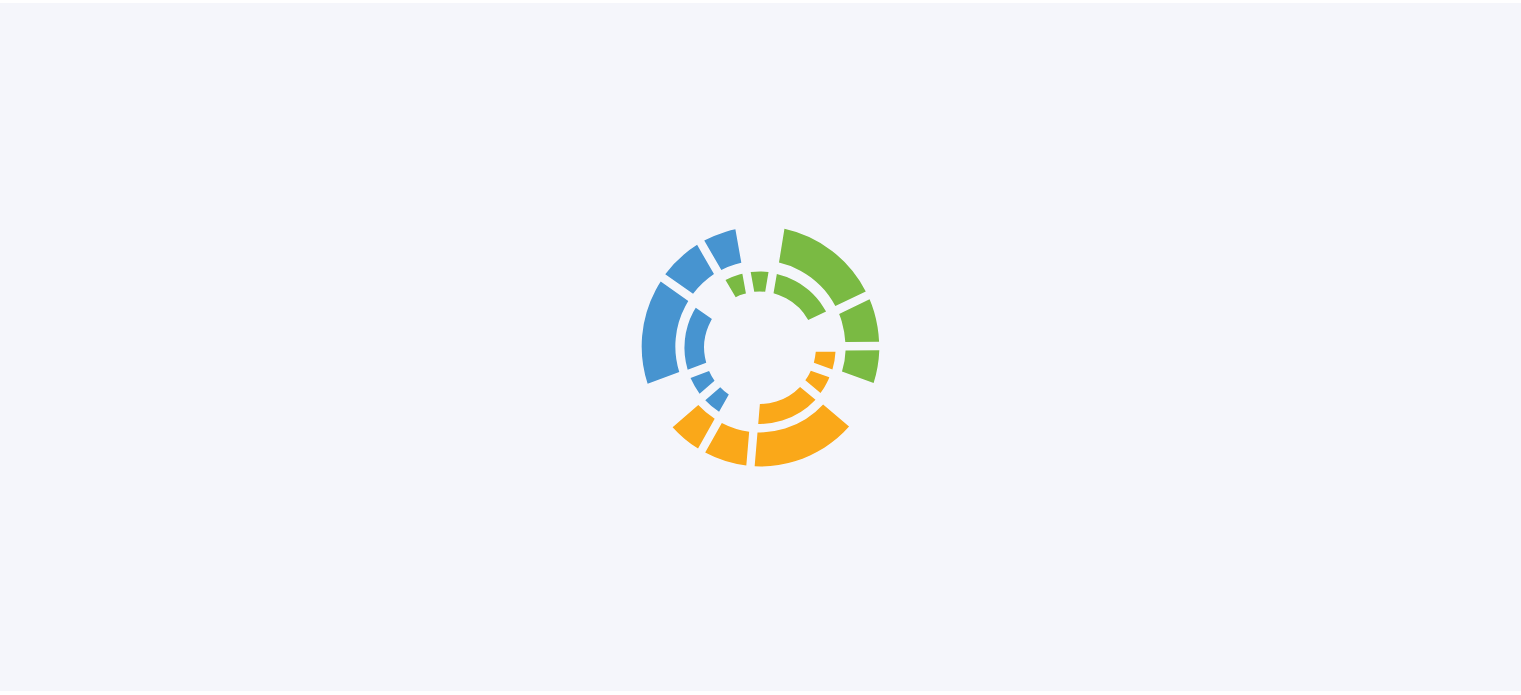scroll, scrollTop: 0, scrollLeft: 0, axis: both 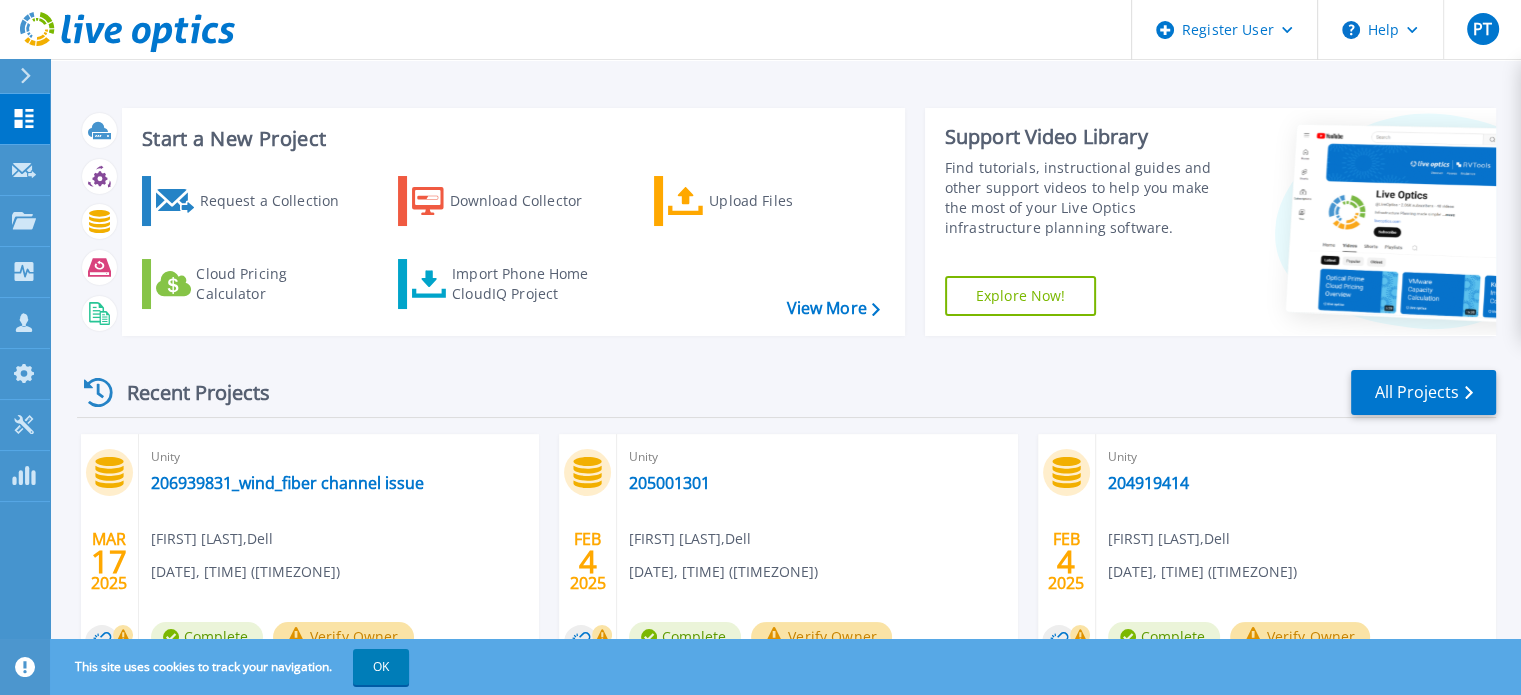 click on "Download Collector" at bounding box center [530, 201] 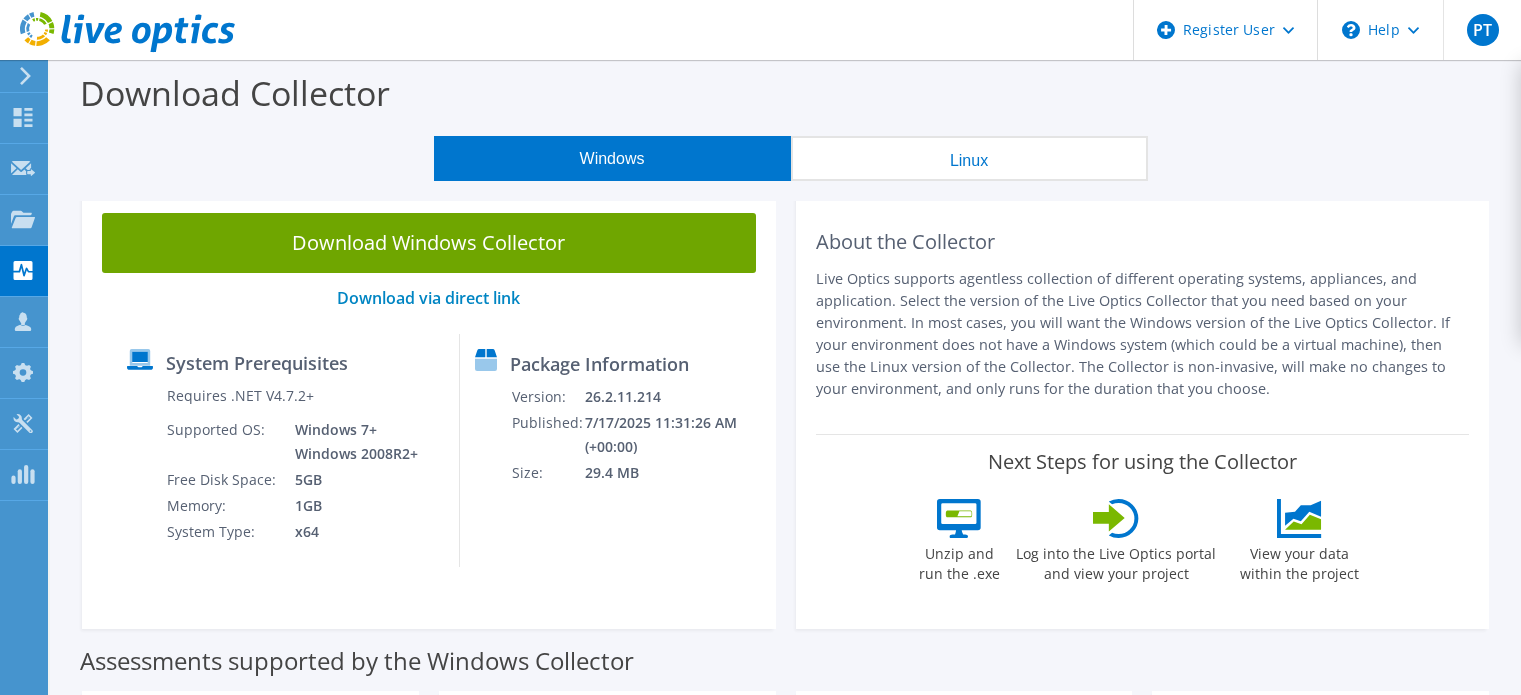 scroll, scrollTop: 0, scrollLeft: 0, axis: both 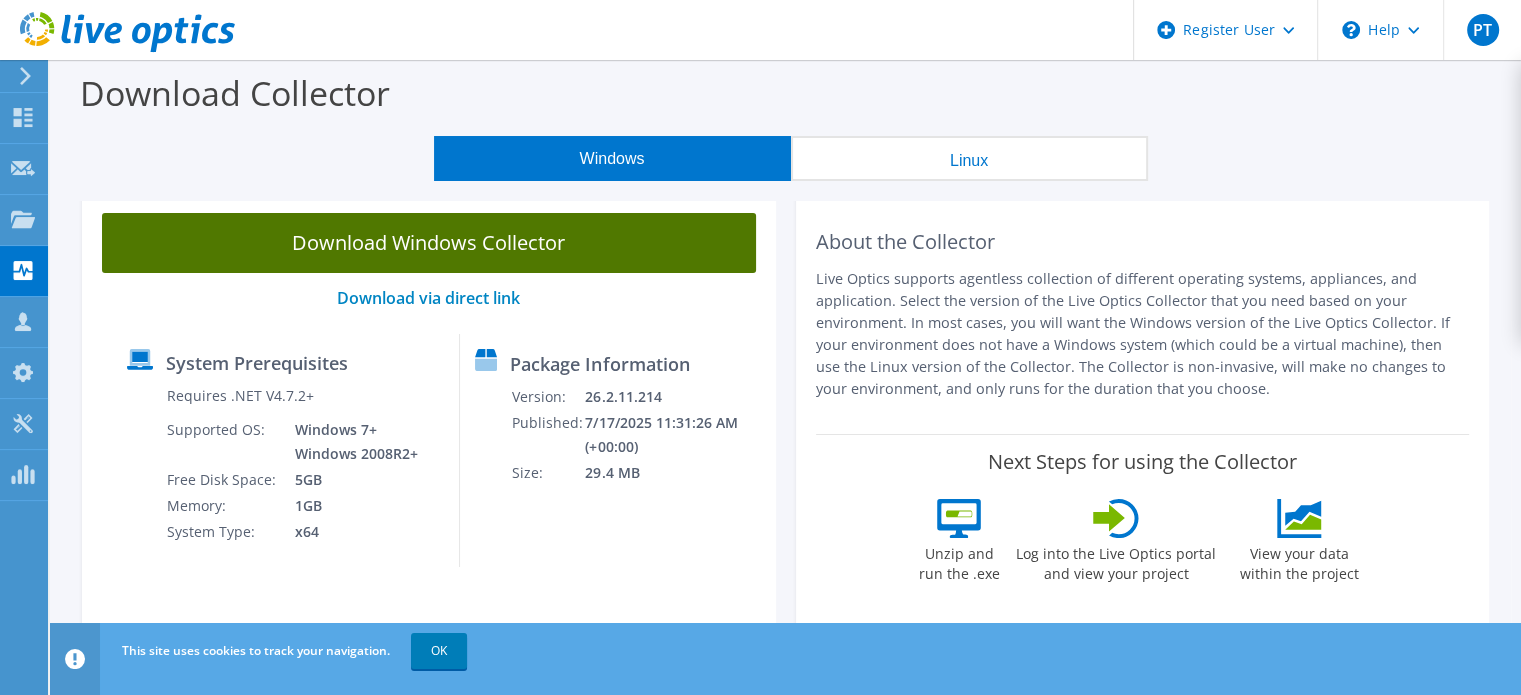 click on "Download Windows Collector" at bounding box center [429, 243] 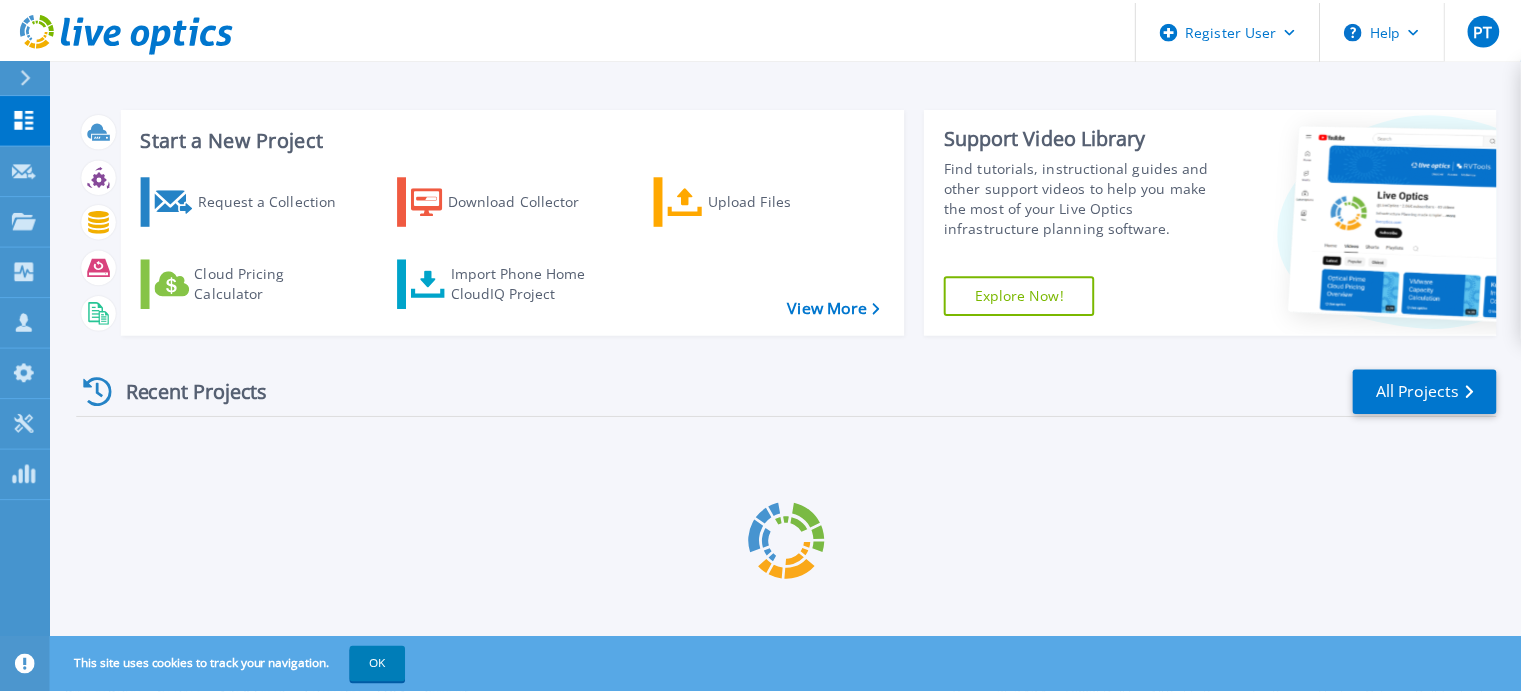 scroll, scrollTop: 0, scrollLeft: 0, axis: both 